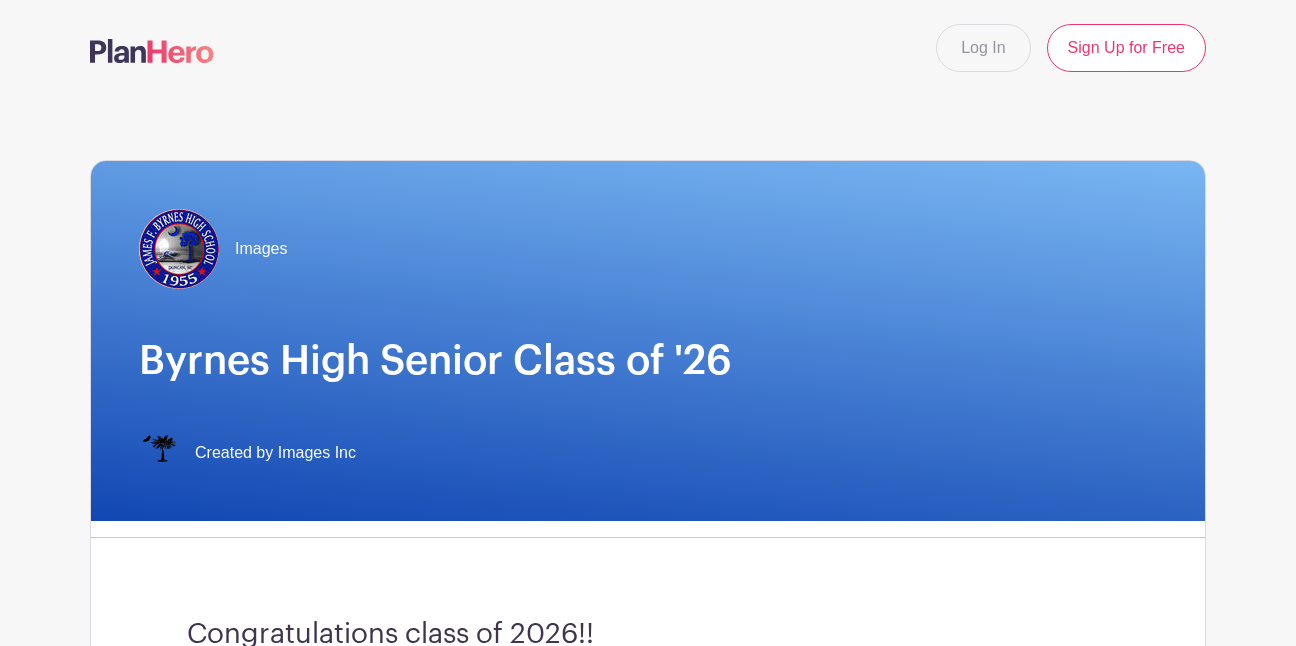 scroll, scrollTop: 0, scrollLeft: 0, axis: both 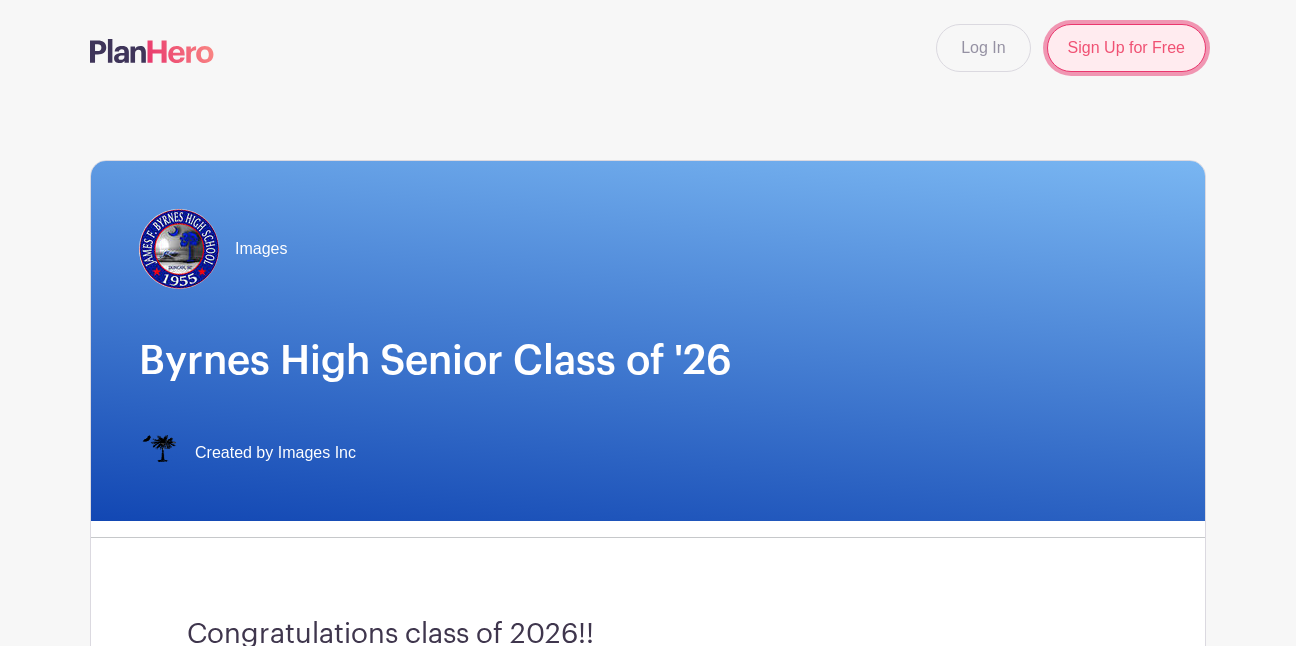 click on "Sign Up for Free" at bounding box center [1126, 48] 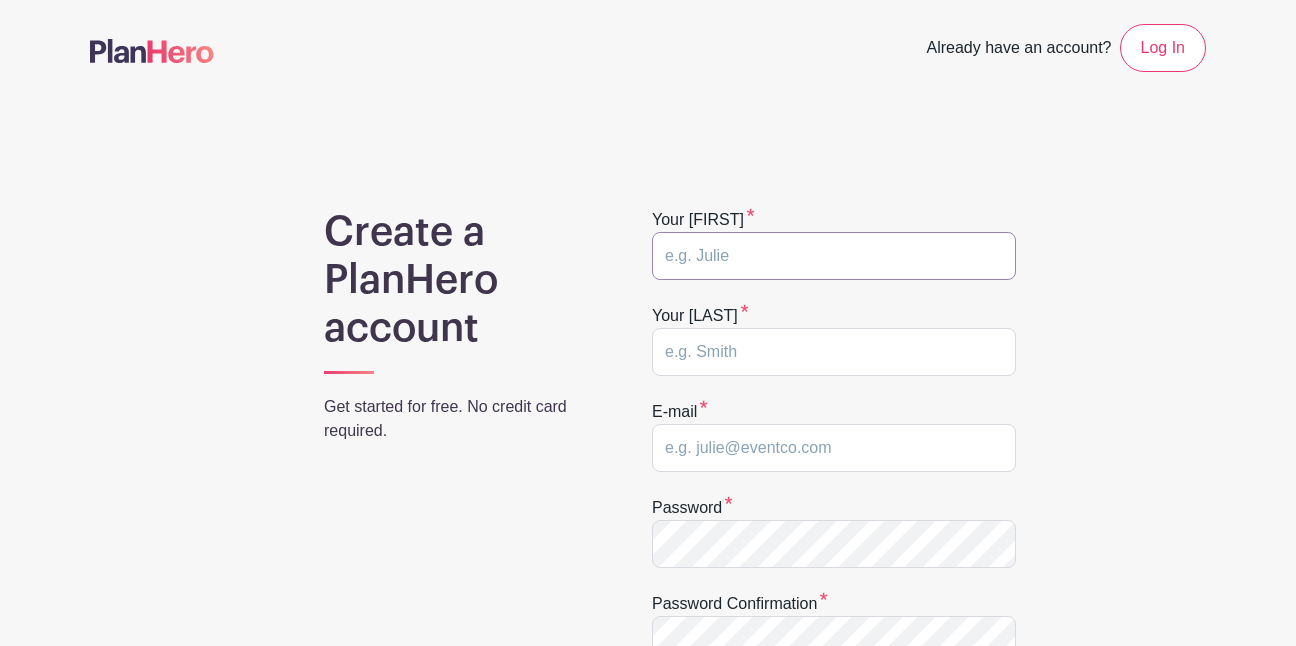click at bounding box center (834, 256) 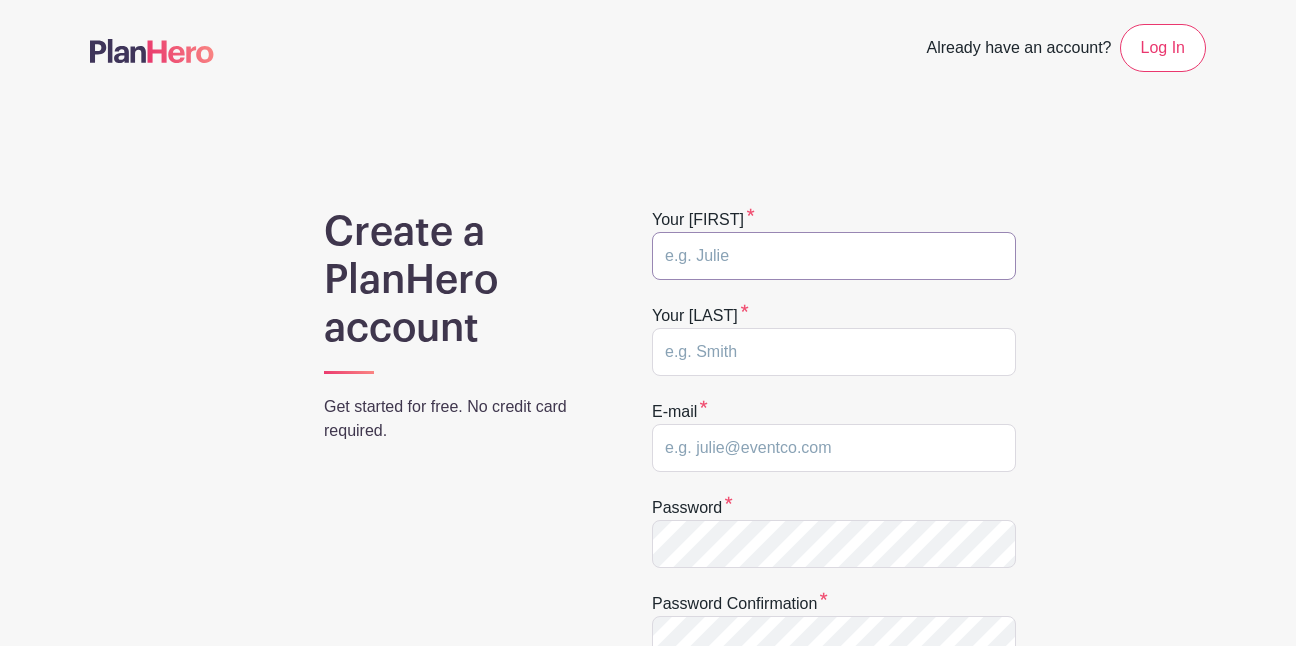 click at bounding box center (834, 256) 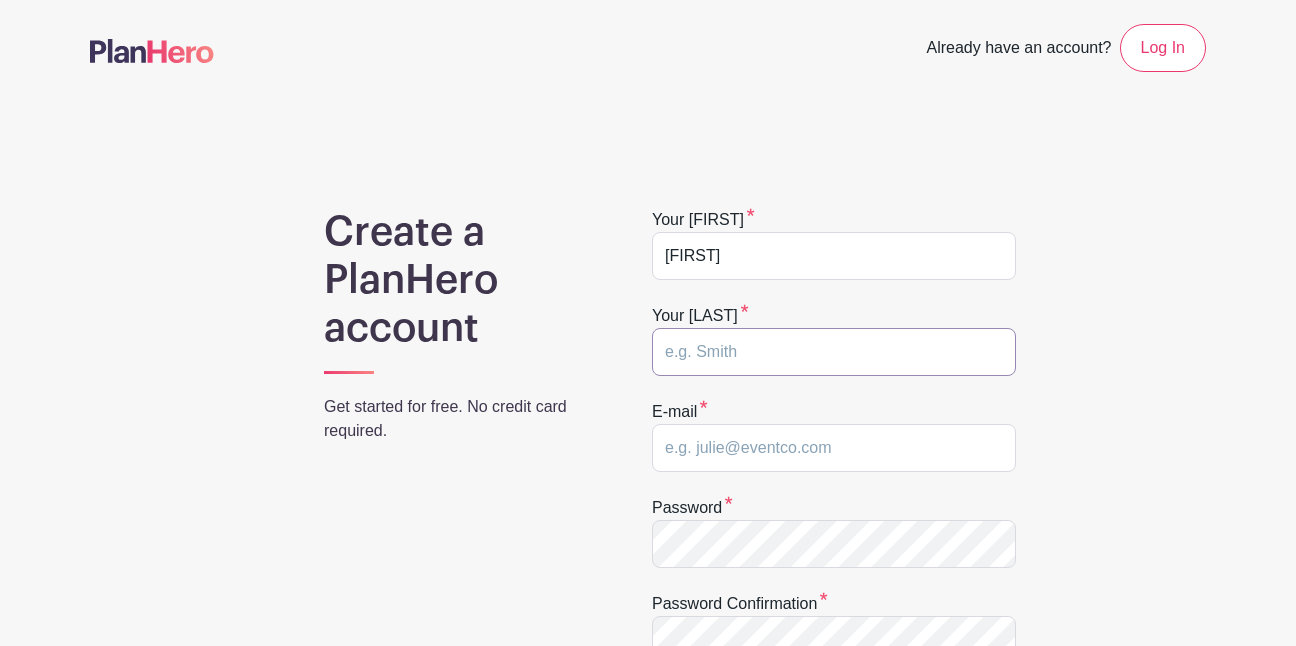 type on "[LAST]" 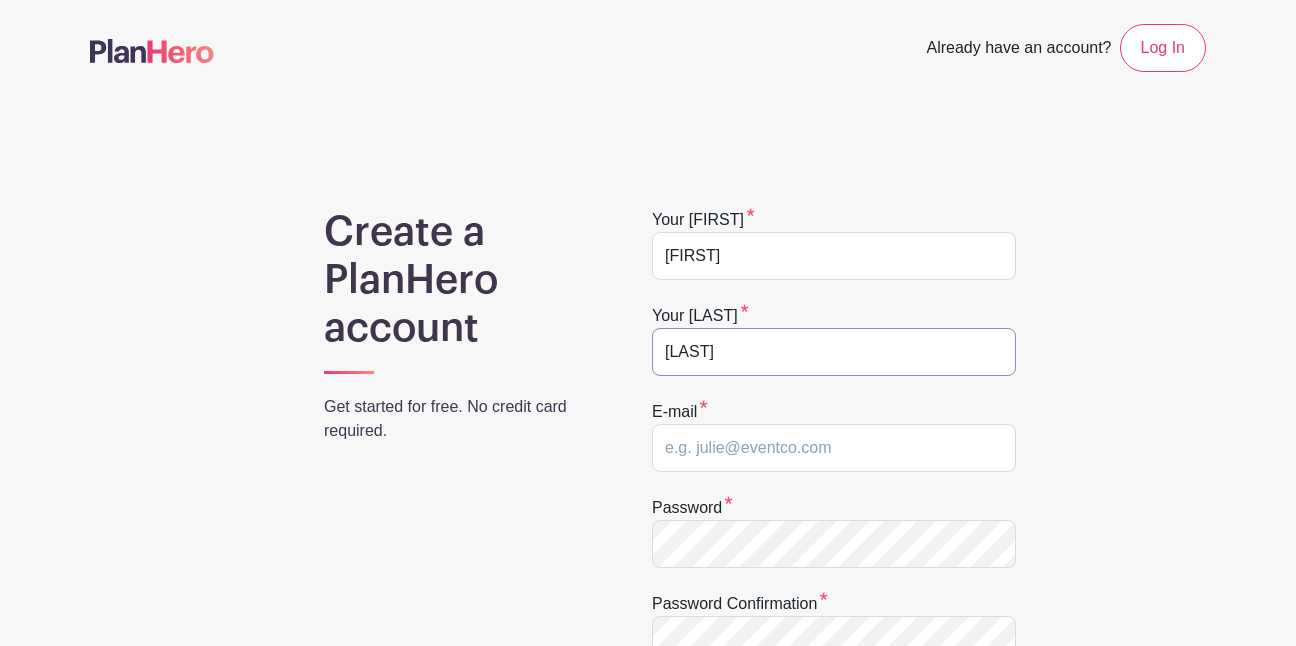type on "[EMAIL]" 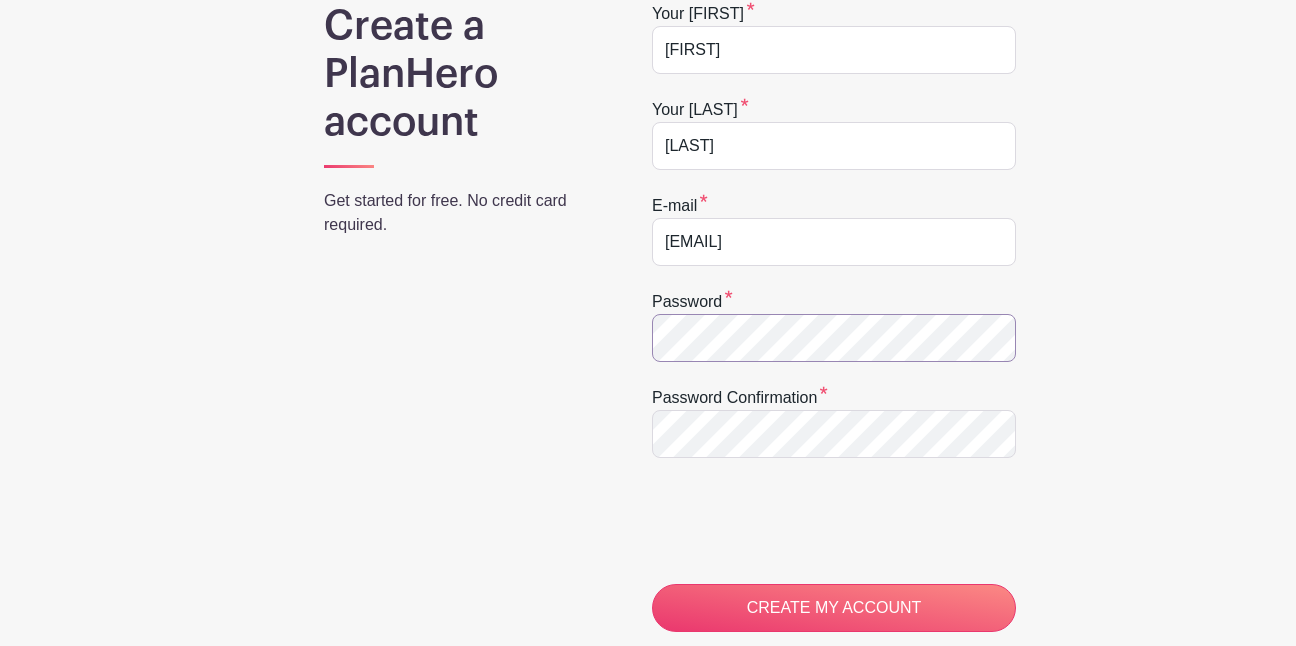 scroll, scrollTop: 218, scrollLeft: 0, axis: vertical 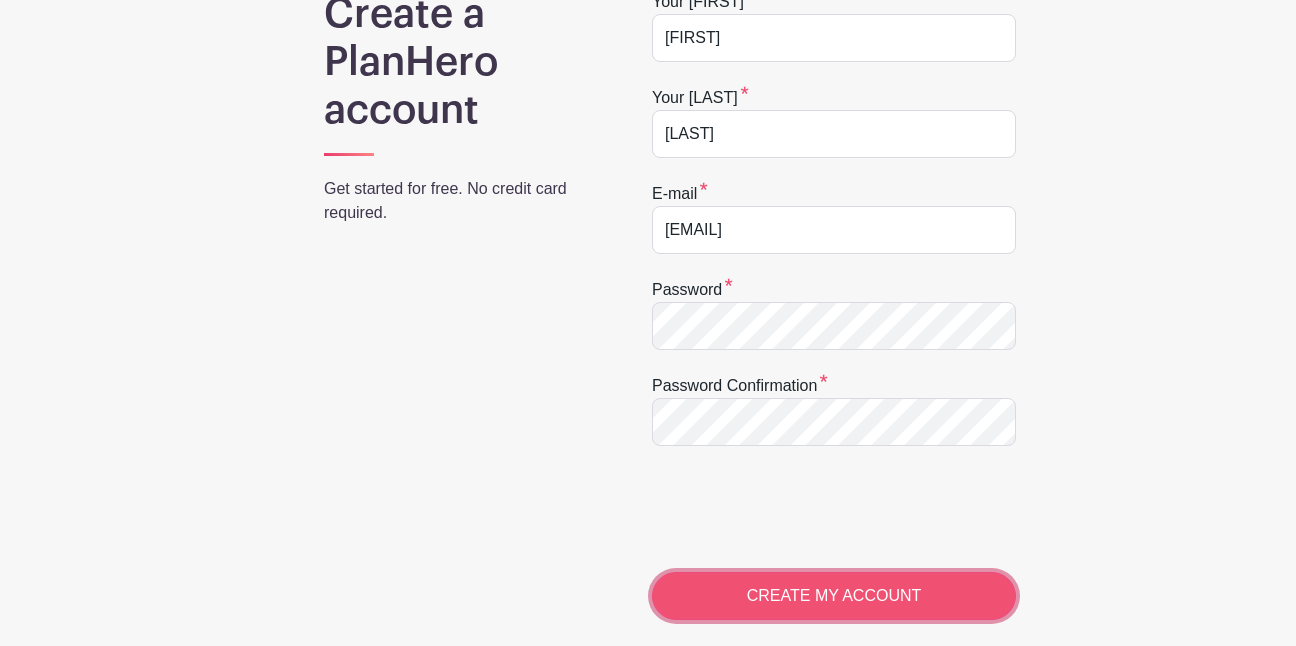 click on "CREATE MY ACCOUNT" at bounding box center (834, 596) 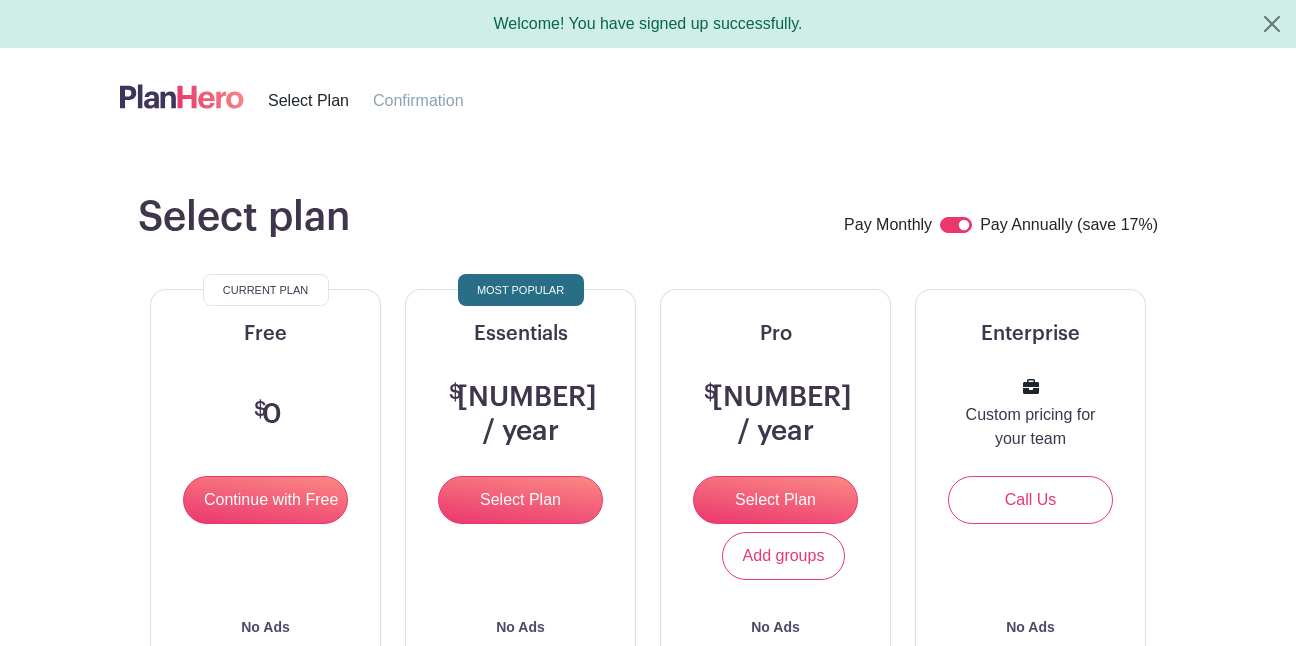 scroll, scrollTop: 0, scrollLeft: 0, axis: both 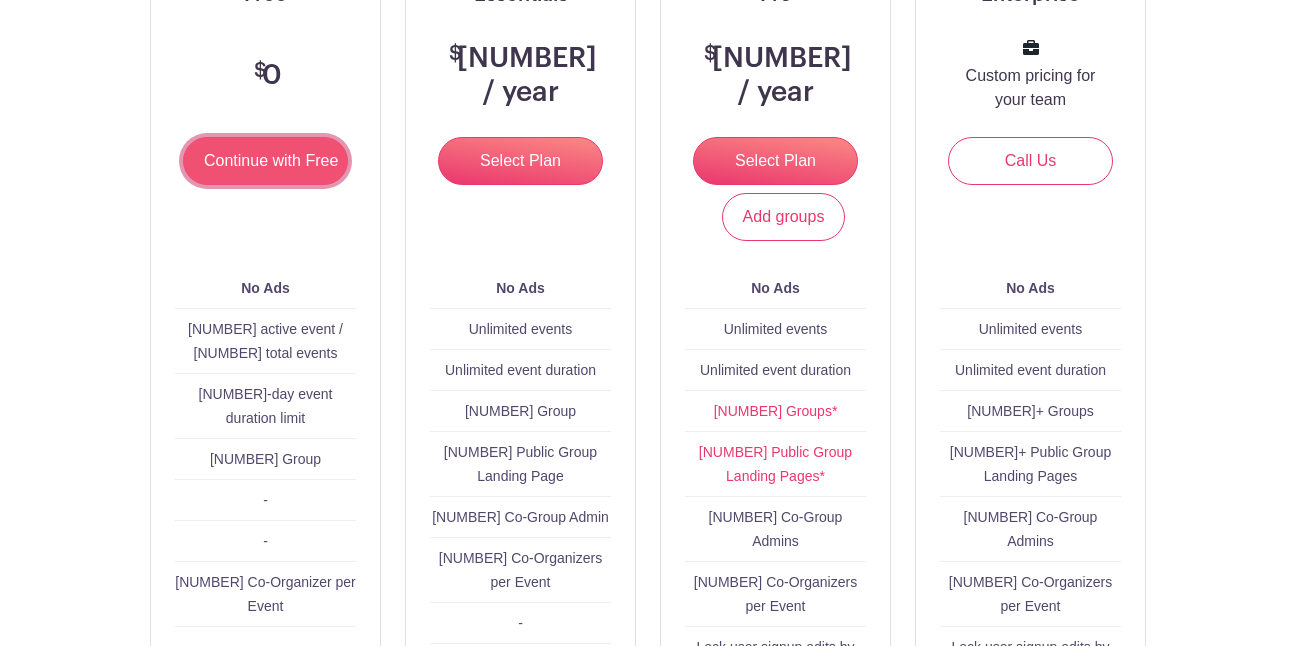 click on "Continue with Free" at bounding box center (265, 161) 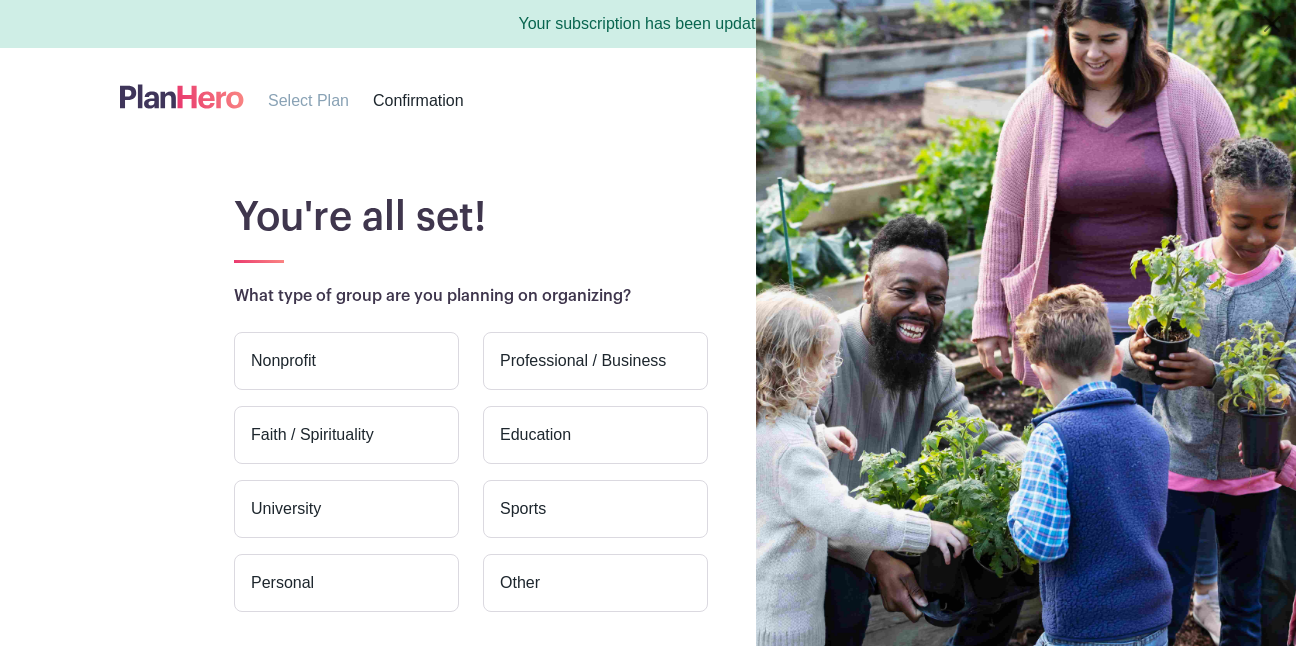 scroll, scrollTop: 0, scrollLeft: 0, axis: both 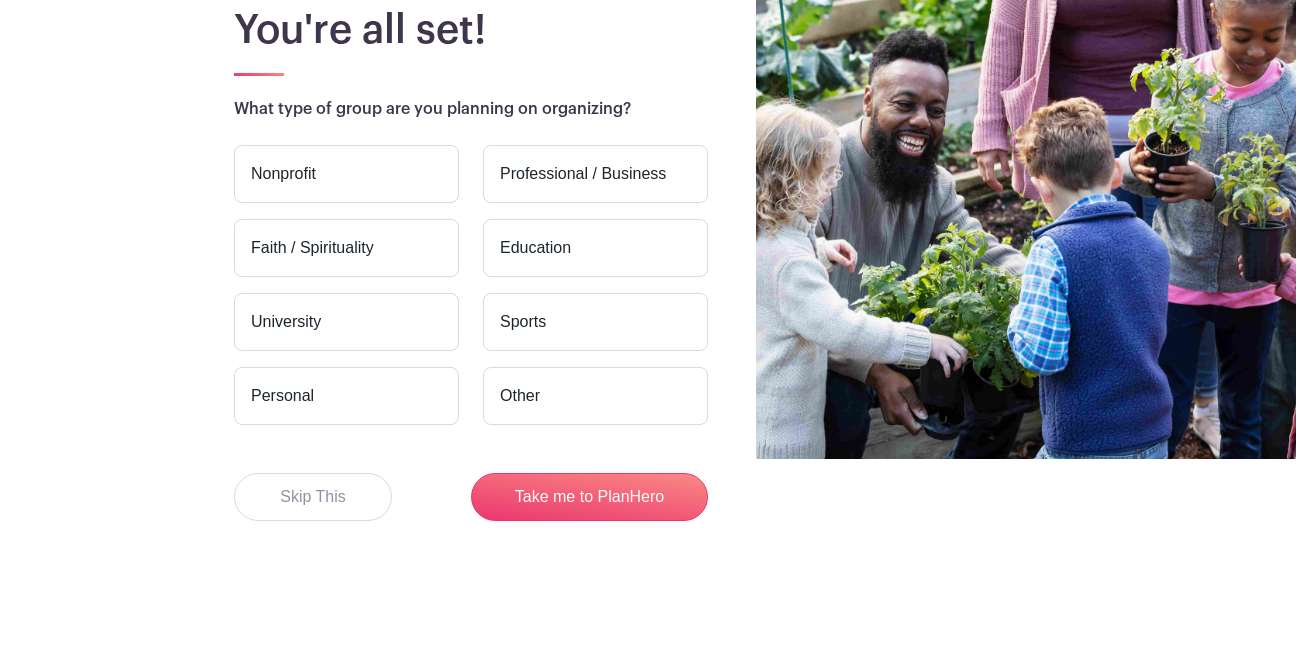 click on "Other" at bounding box center [595, 396] 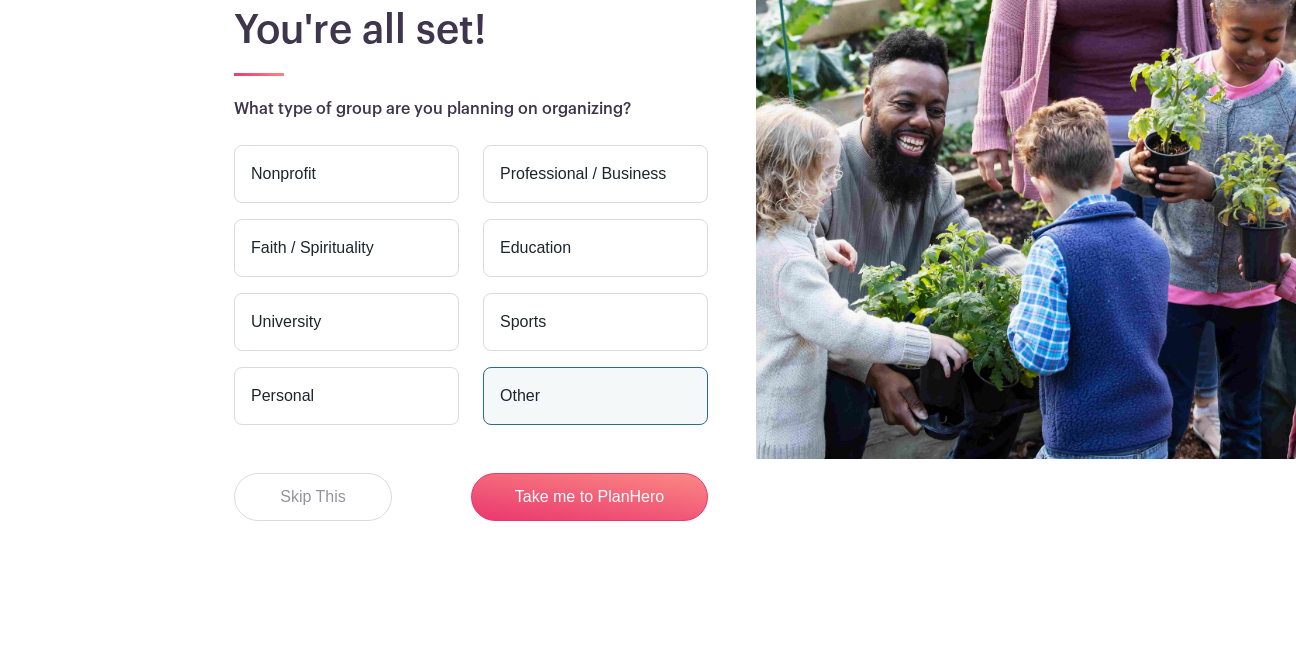drag, startPoint x: 583, startPoint y: 409, endPoint x: 535, endPoint y: 389, distance: 52 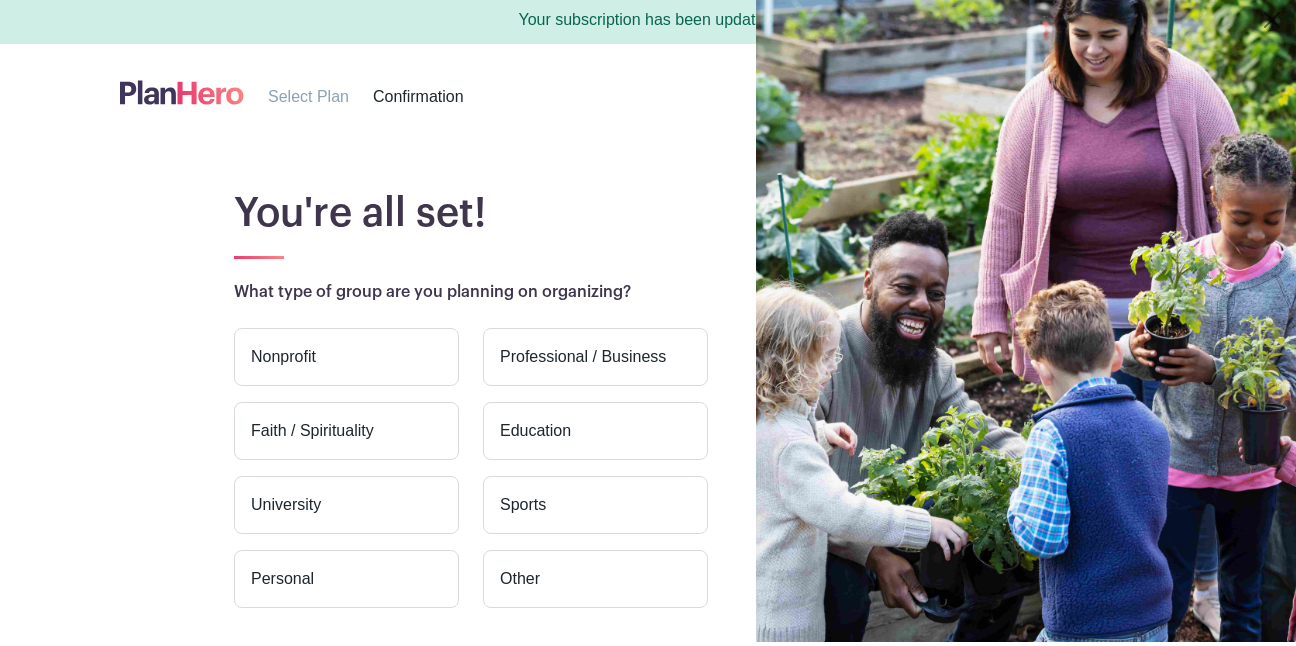 scroll, scrollTop: 0, scrollLeft: 0, axis: both 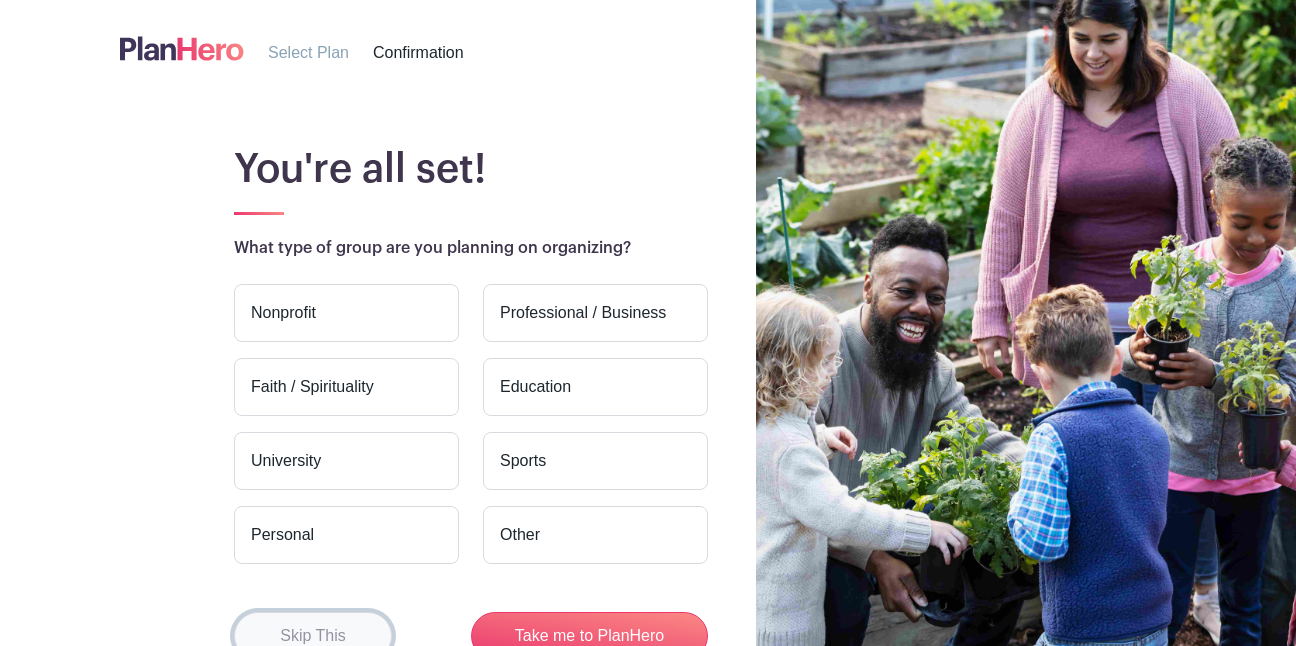 click on "Skip This" at bounding box center [313, 636] 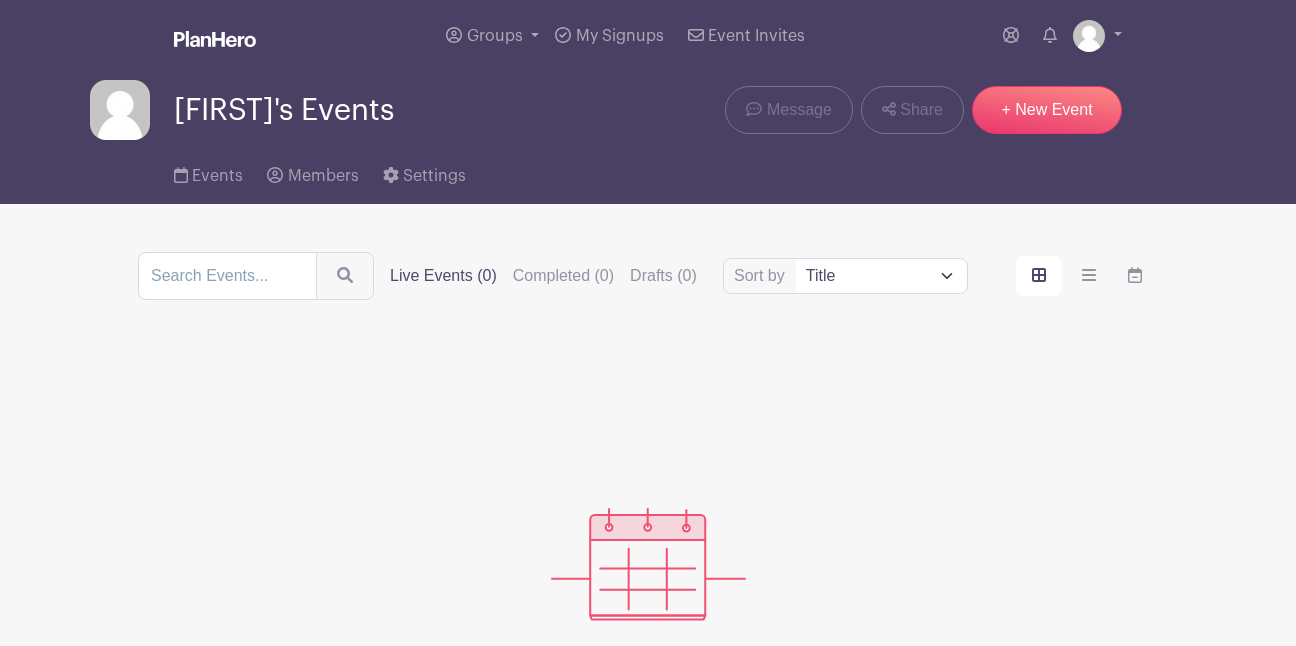 scroll, scrollTop: 0, scrollLeft: 0, axis: both 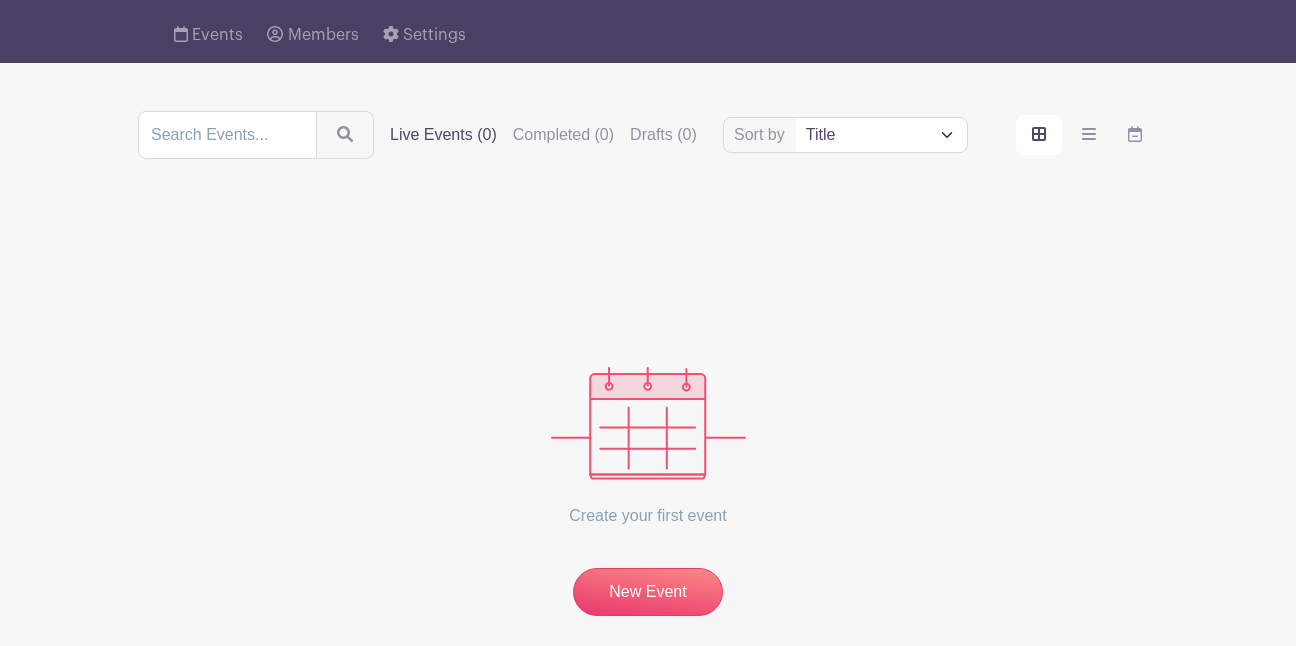 drag, startPoint x: 1303, startPoint y: 294, endPoint x: 1218, endPoint y: 87, distance: 223.7722 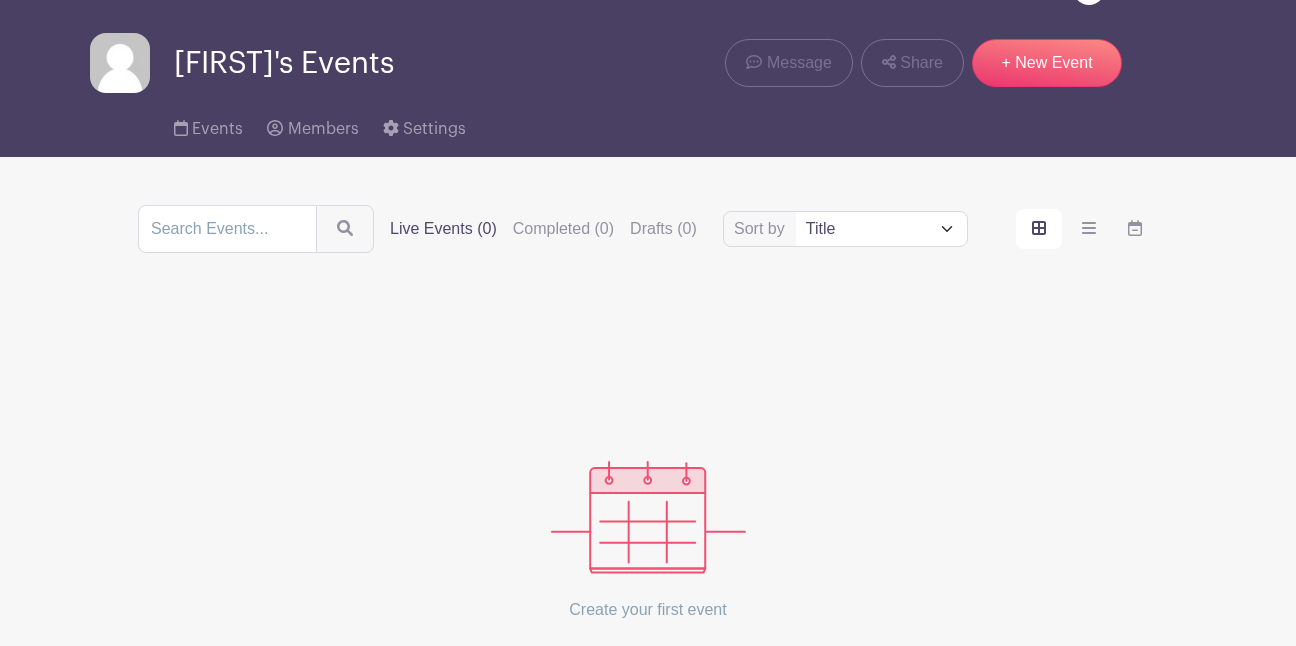 scroll, scrollTop: 0, scrollLeft: 0, axis: both 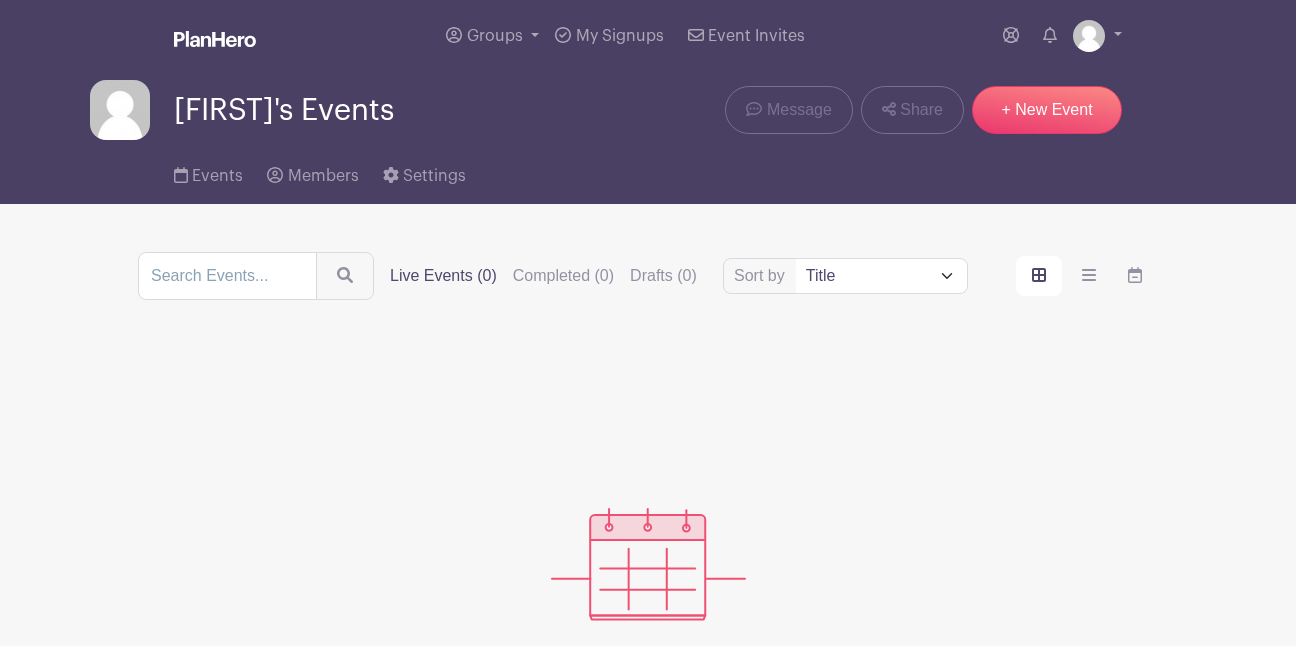 click at bounding box center (648, 564) 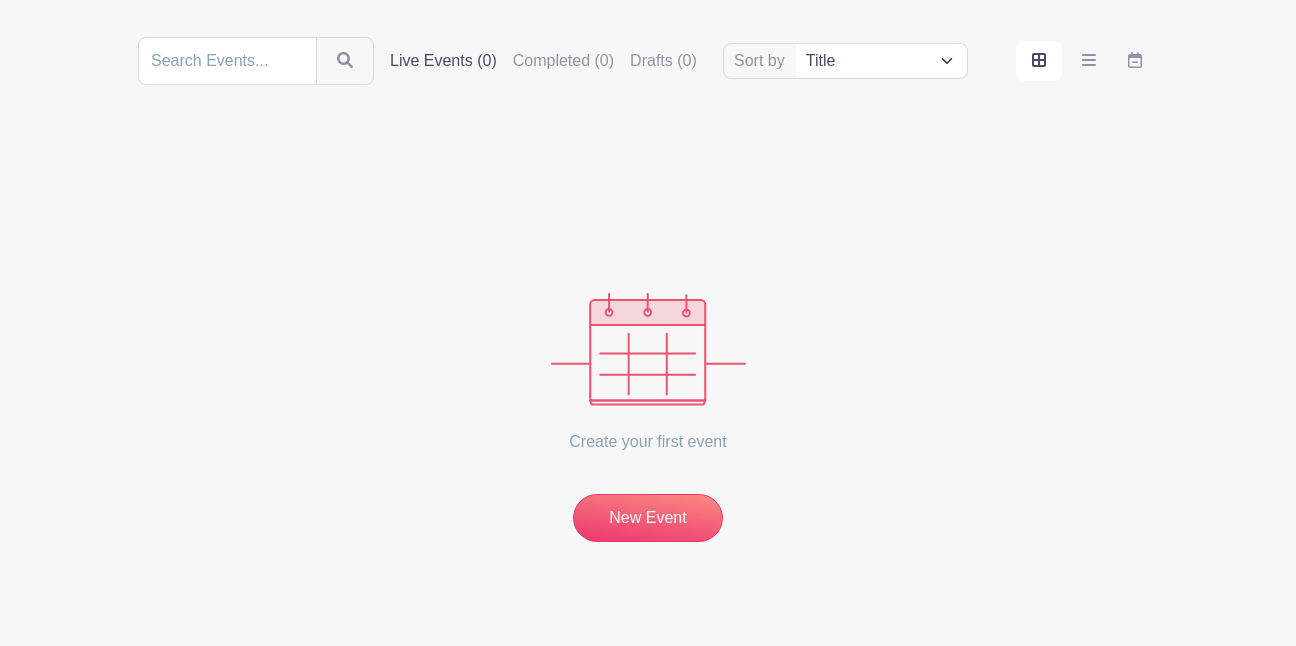 scroll, scrollTop: 221, scrollLeft: 0, axis: vertical 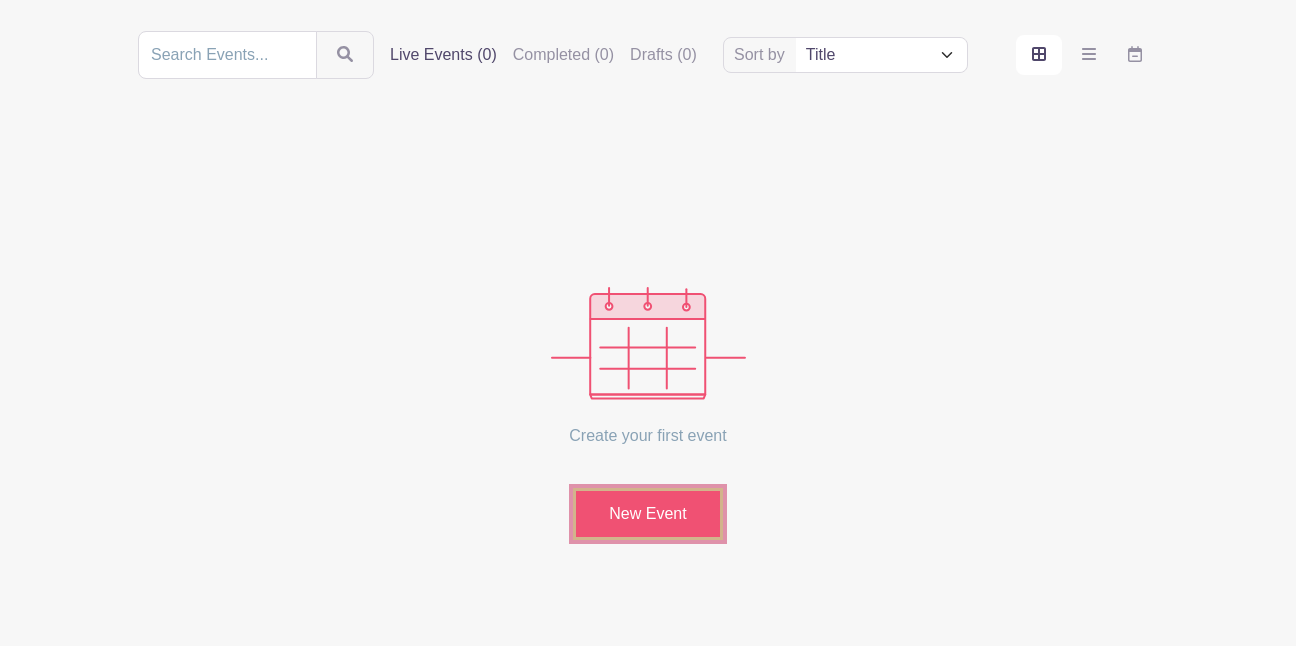 click on "New Event" at bounding box center (648, 514) 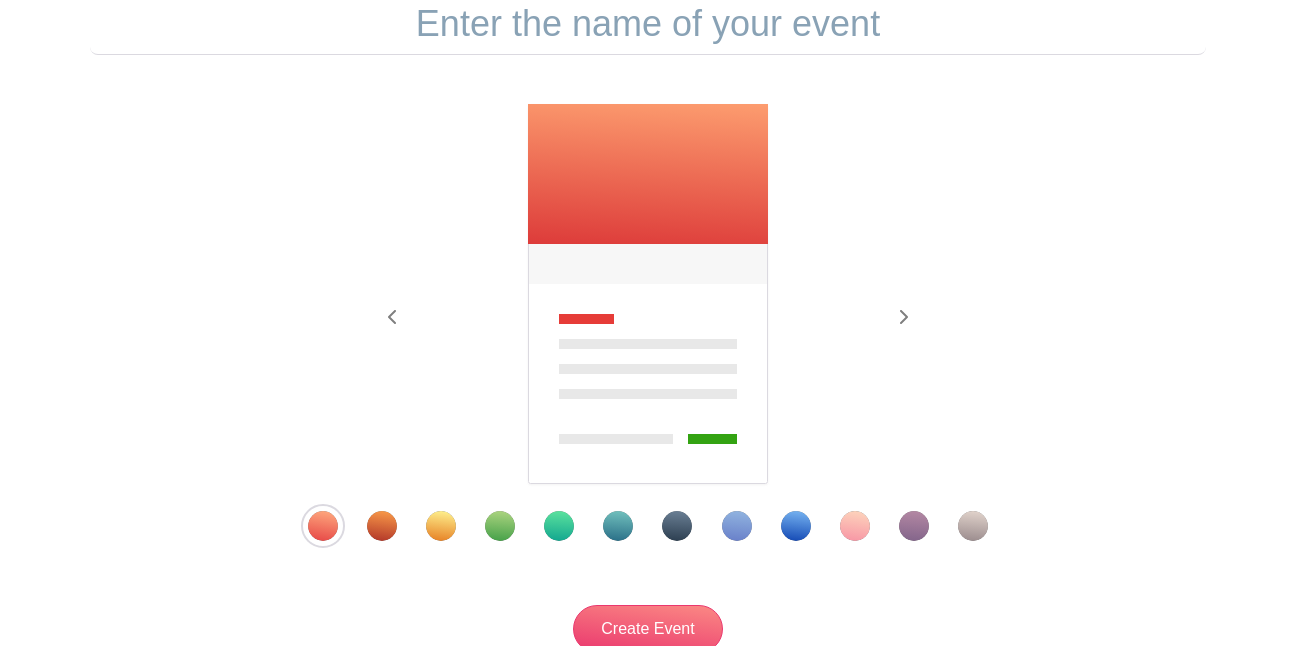 scroll, scrollTop: 0, scrollLeft: 0, axis: both 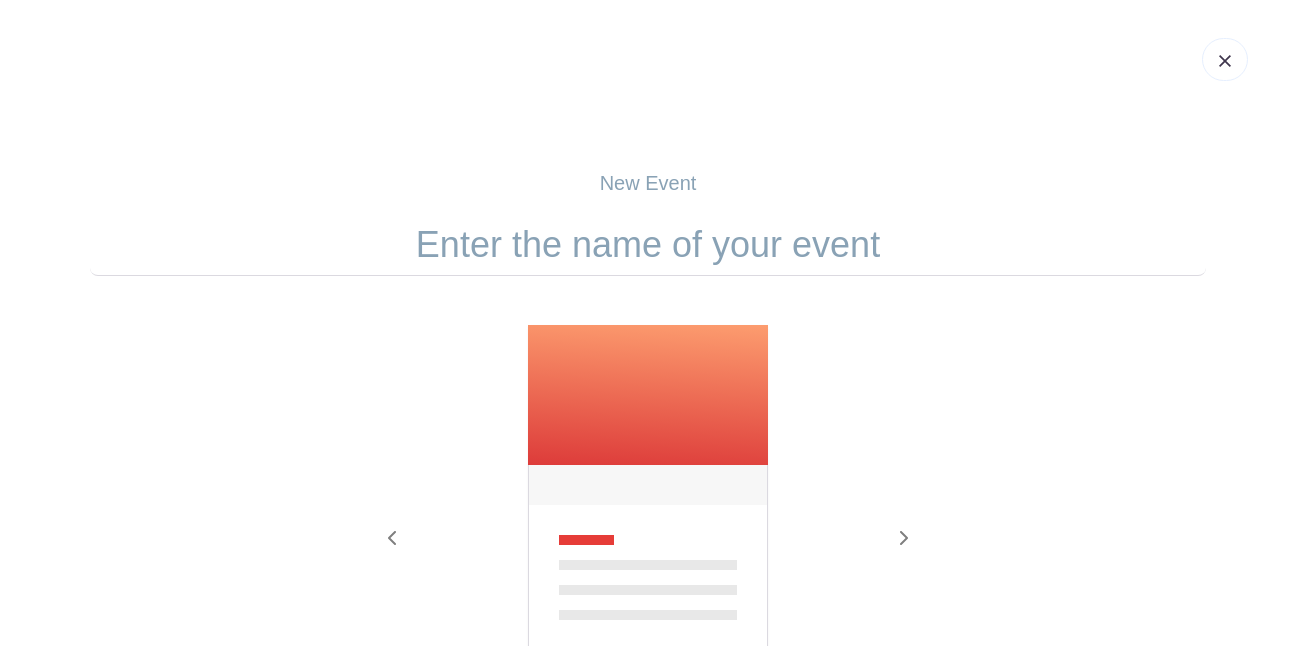 click at bounding box center (648, 516) 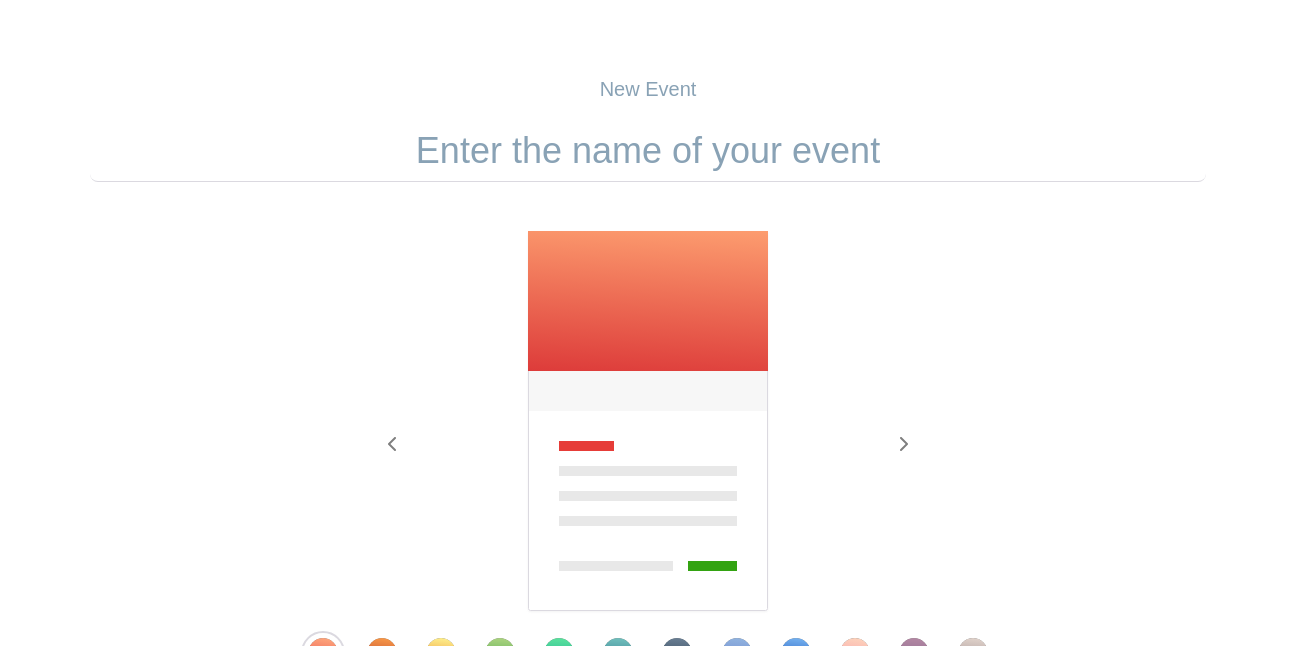 scroll, scrollTop: 126, scrollLeft: 0, axis: vertical 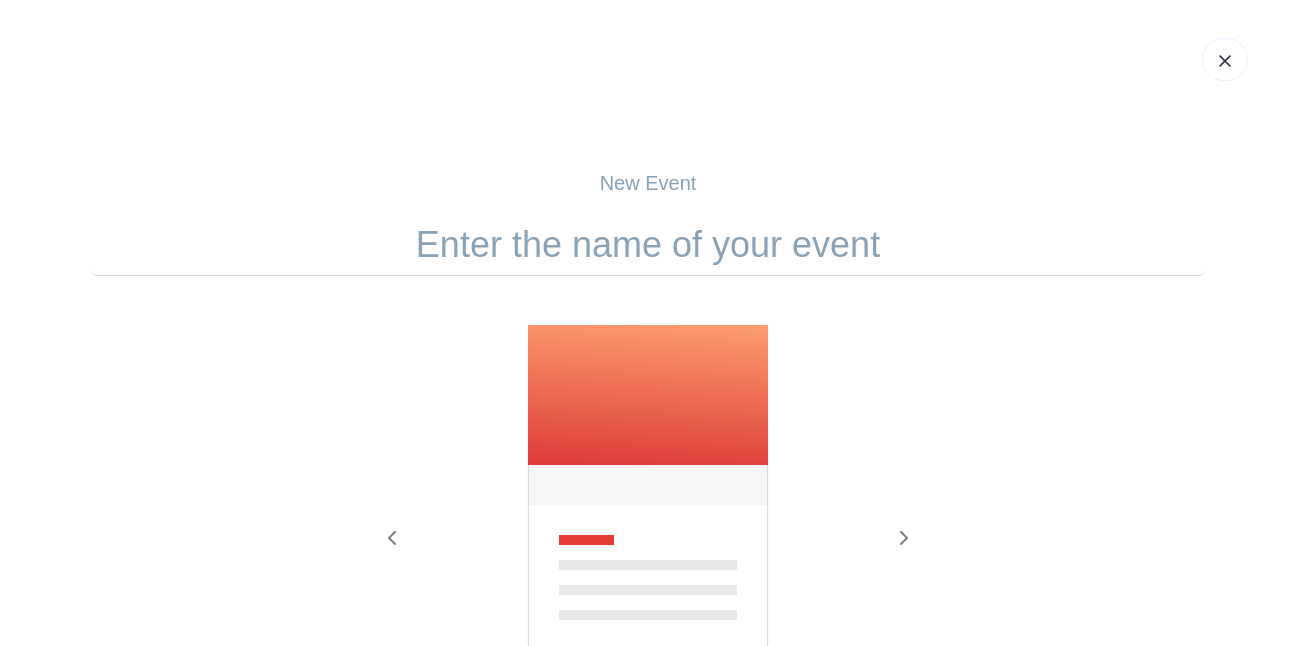 click at bounding box center [1225, 59] 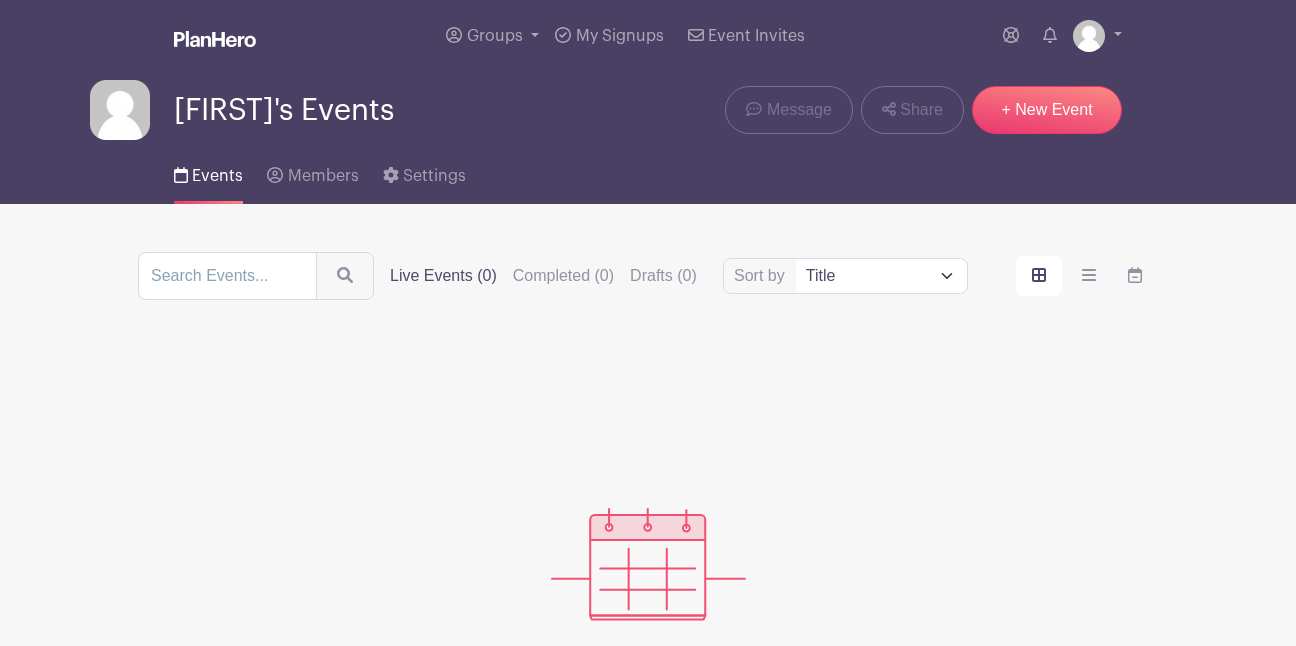 click on "Groups
All Groups
vanessa's Events
My Signups
Event Invites
My account
Logout" at bounding box center (648, 36) 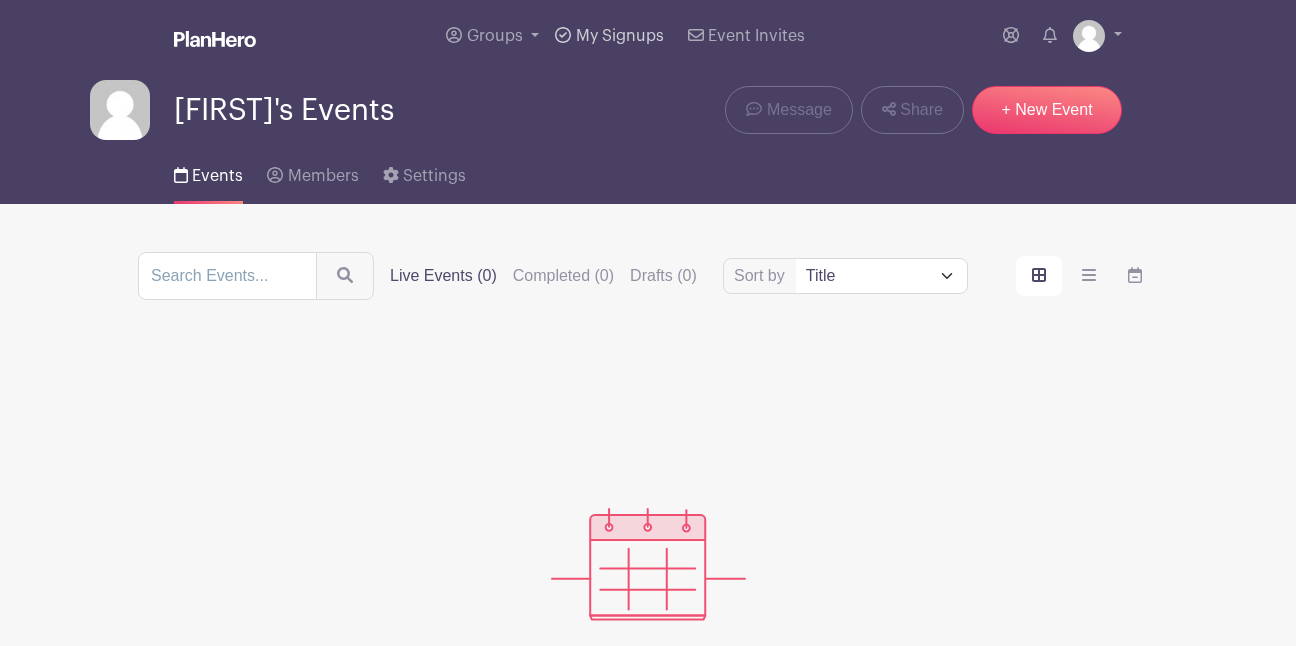 click on "My Signups" at bounding box center [620, 36] 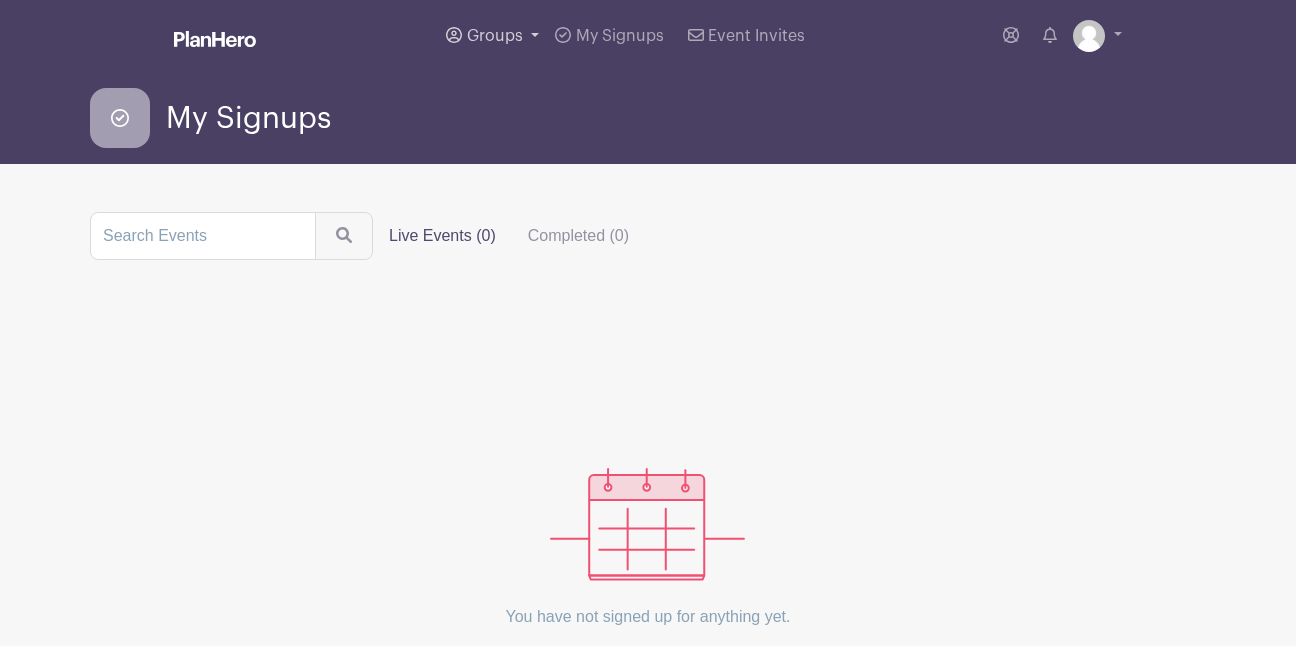 click on "Groups" at bounding box center [495, 36] 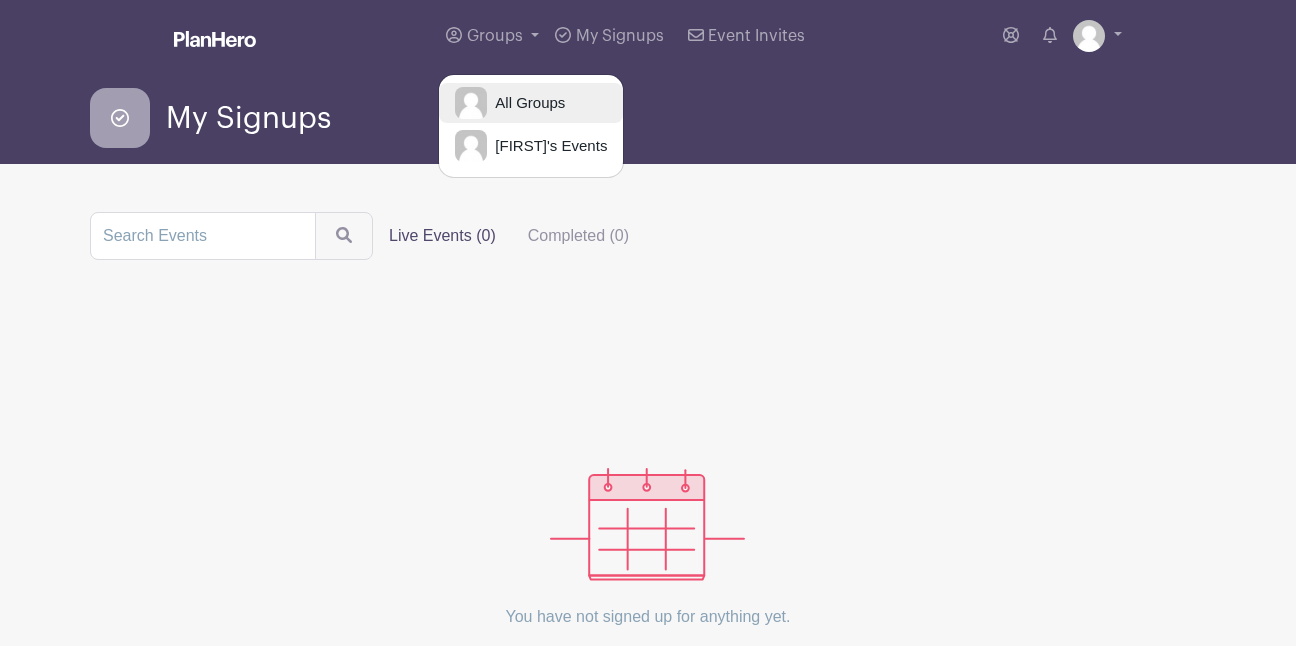 click on "All Groups" at bounding box center (526, 103) 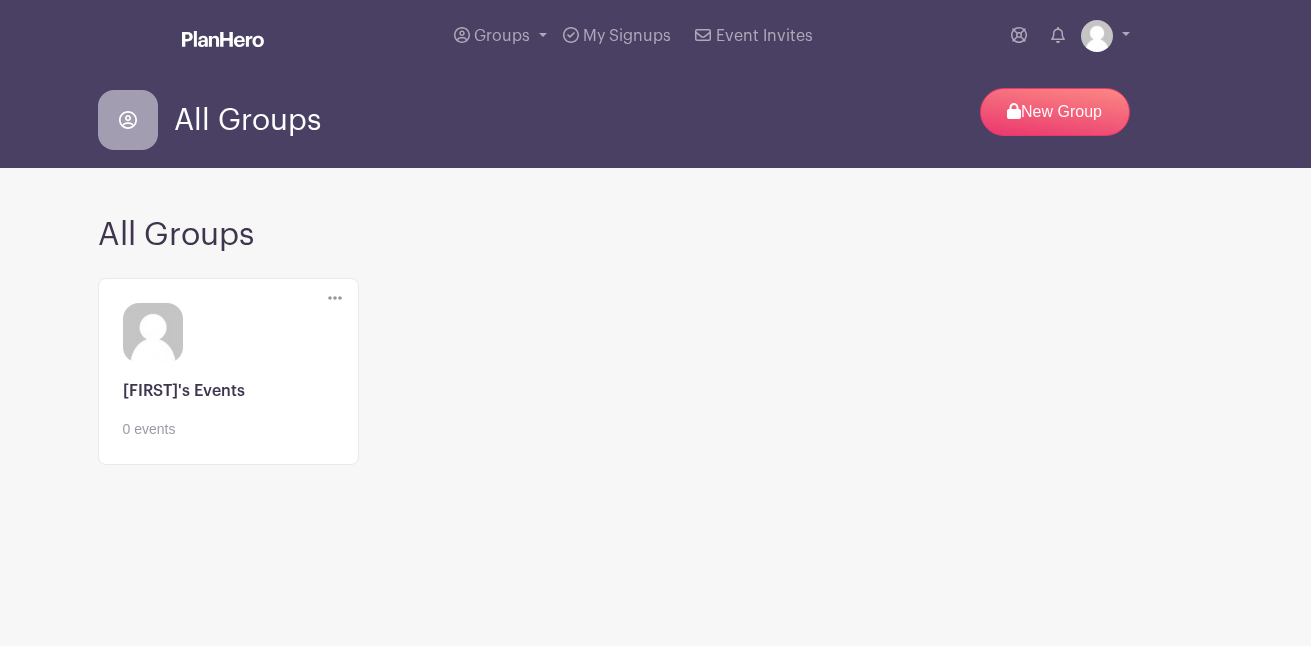 drag, startPoint x: 520, startPoint y: 106, endPoint x: 489, endPoint y: 249, distance: 146.32156 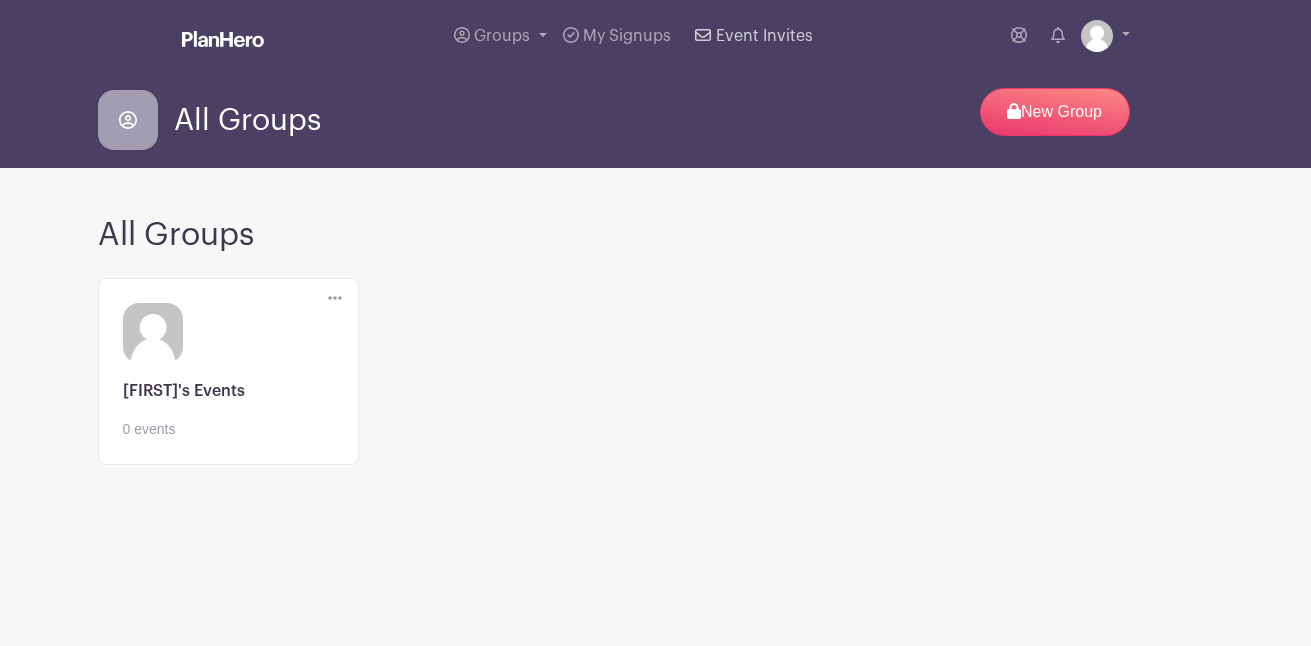 click on "Event Invites" at bounding box center (764, 36) 